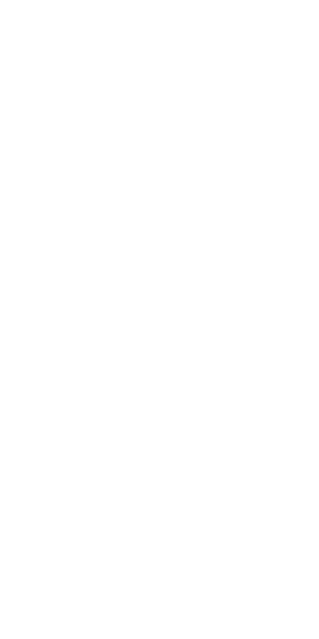 scroll, scrollTop: 0, scrollLeft: 0, axis: both 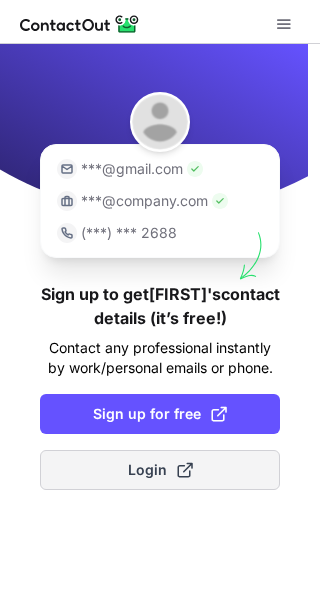 click at bounding box center (185, 470) 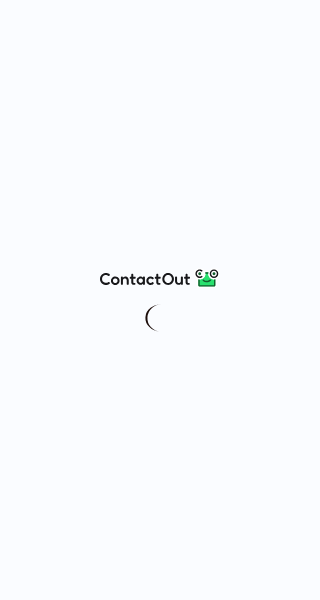 scroll, scrollTop: 0, scrollLeft: 0, axis: both 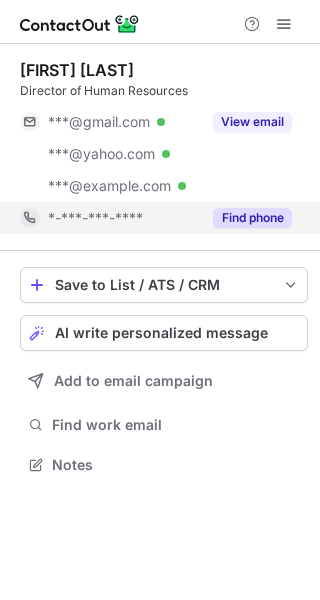 click on "Find phone" at bounding box center [252, 218] 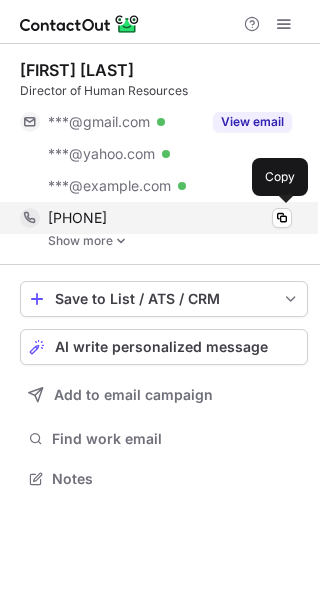 scroll, scrollTop: 9, scrollLeft: 10, axis: both 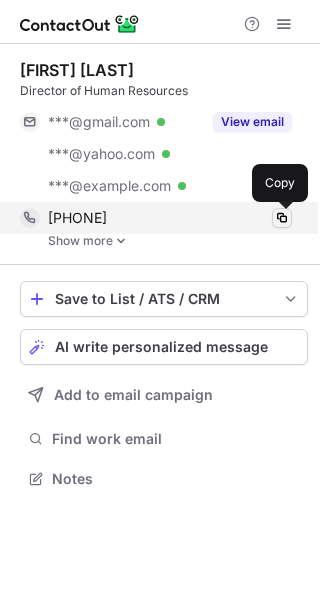 click at bounding box center [282, 218] 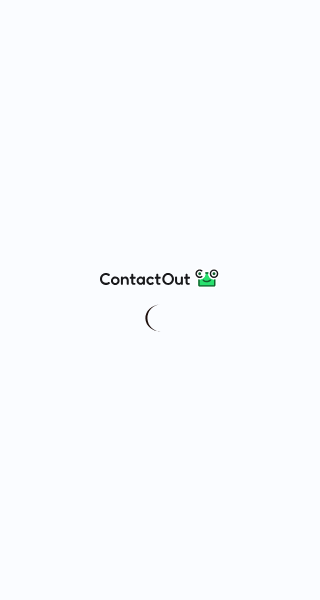 scroll, scrollTop: 0, scrollLeft: 0, axis: both 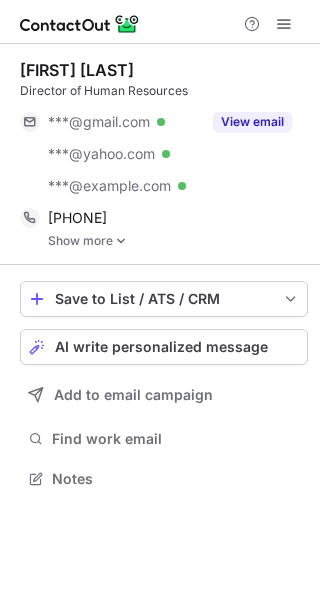 drag, startPoint x: 179, startPoint y: 64, endPoint x: 21, endPoint y: 67, distance: 158.02847 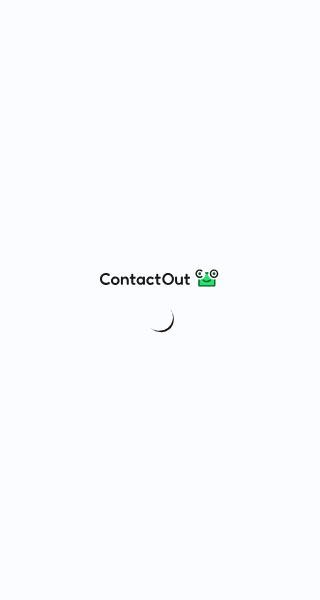 scroll, scrollTop: 0, scrollLeft: 0, axis: both 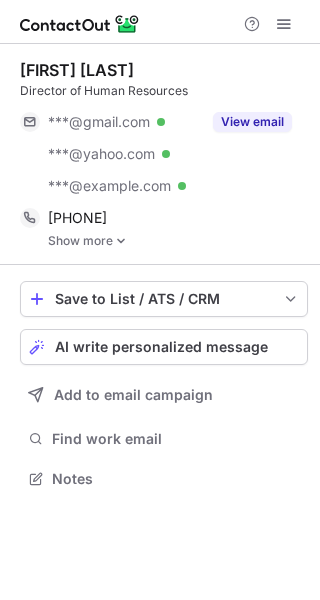 drag, startPoint x: 181, startPoint y: 67, endPoint x: 19, endPoint y: 67, distance: 162 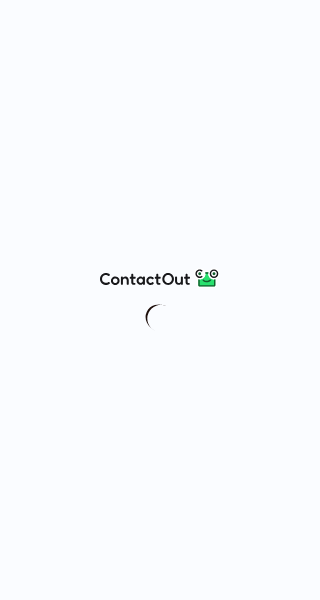 scroll, scrollTop: 0, scrollLeft: 0, axis: both 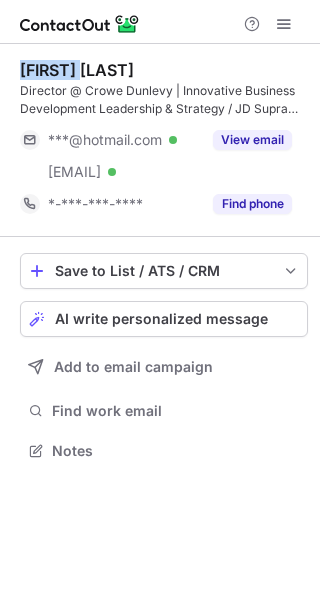 drag, startPoint x: 86, startPoint y: 68, endPoint x: 21, endPoint y: 71, distance: 65.06919 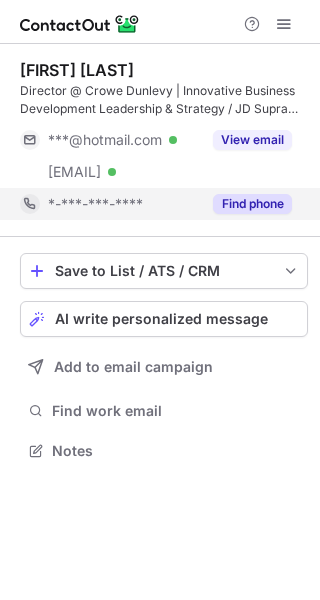 click on "Find phone" at bounding box center [246, 204] 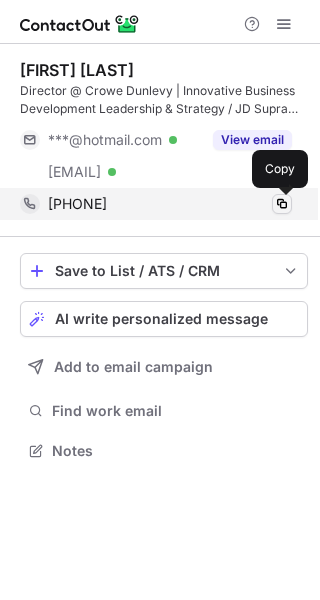 click at bounding box center (282, 204) 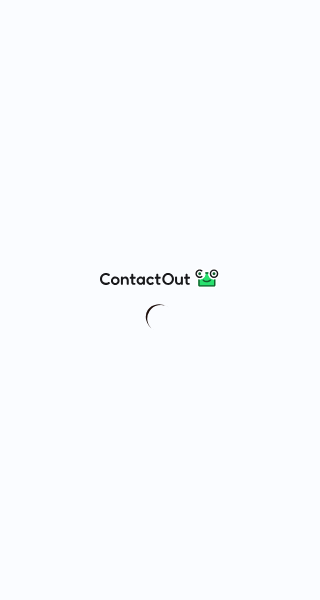 scroll, scrollTop: 0, scrollLeft: 0, axis: both 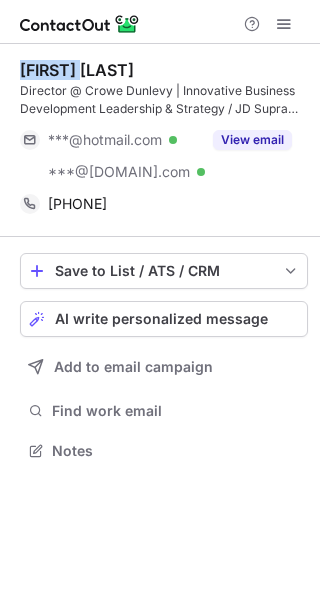 drag, startPoint x: 105, startPoint y: 67, endPoint x: 13, endPoint y: 61, distance: 92.19544 